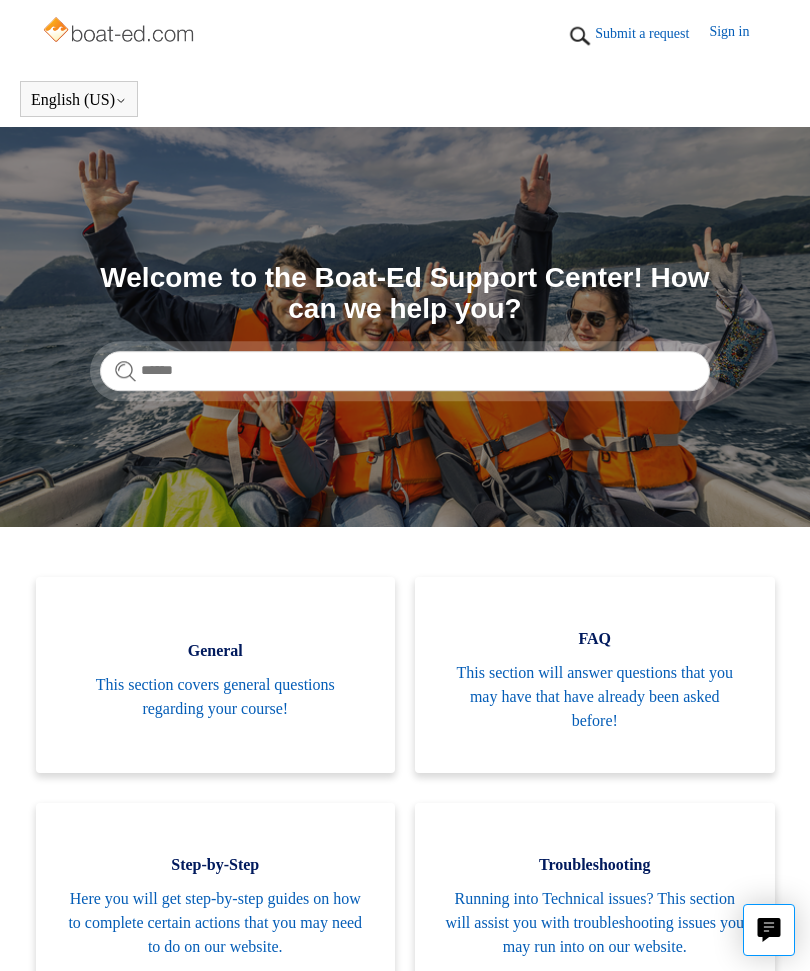 scroll, scrollTop: 0, scrollLeft: 0, axis: both 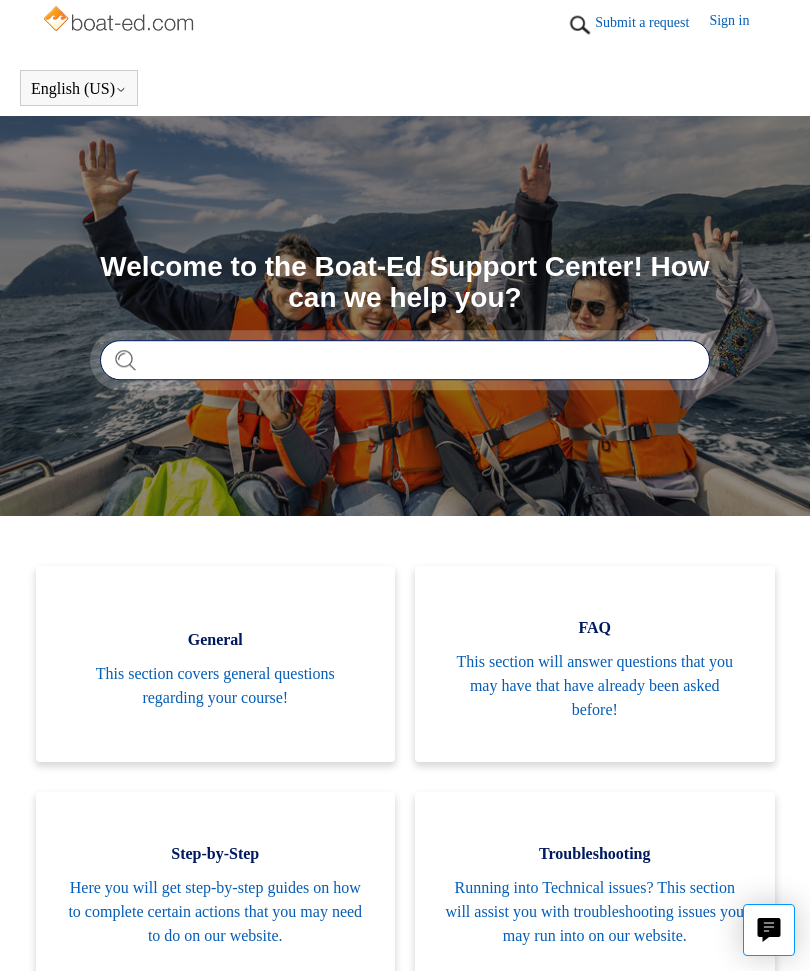 click at bounding box center [405, 360] 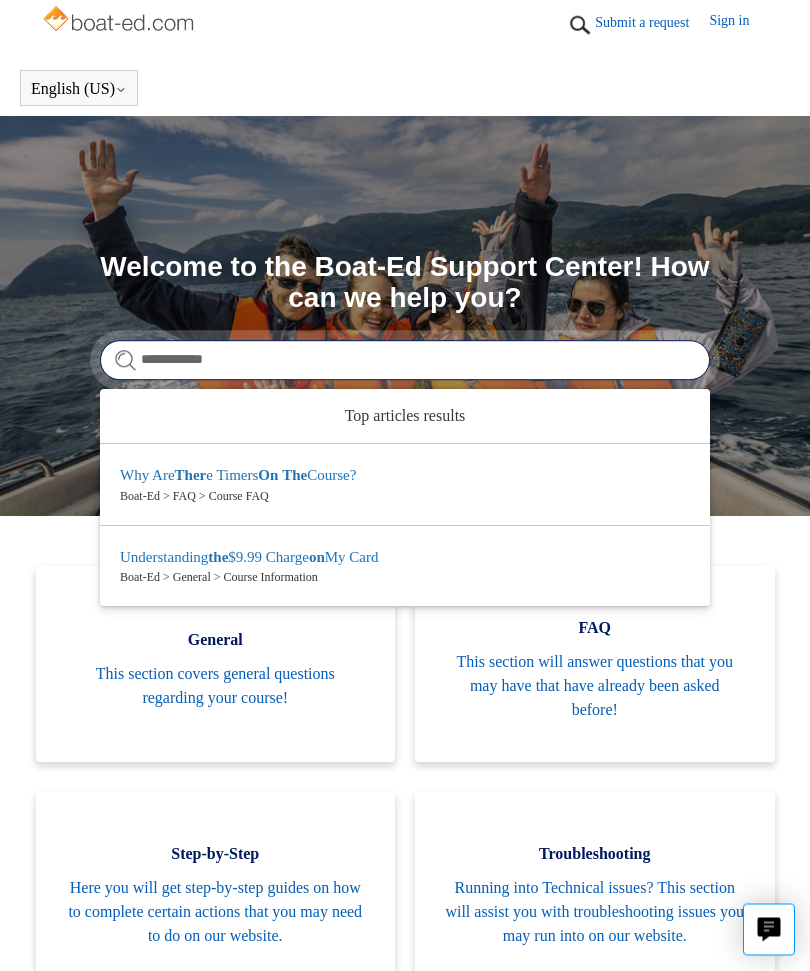 type on "**********" 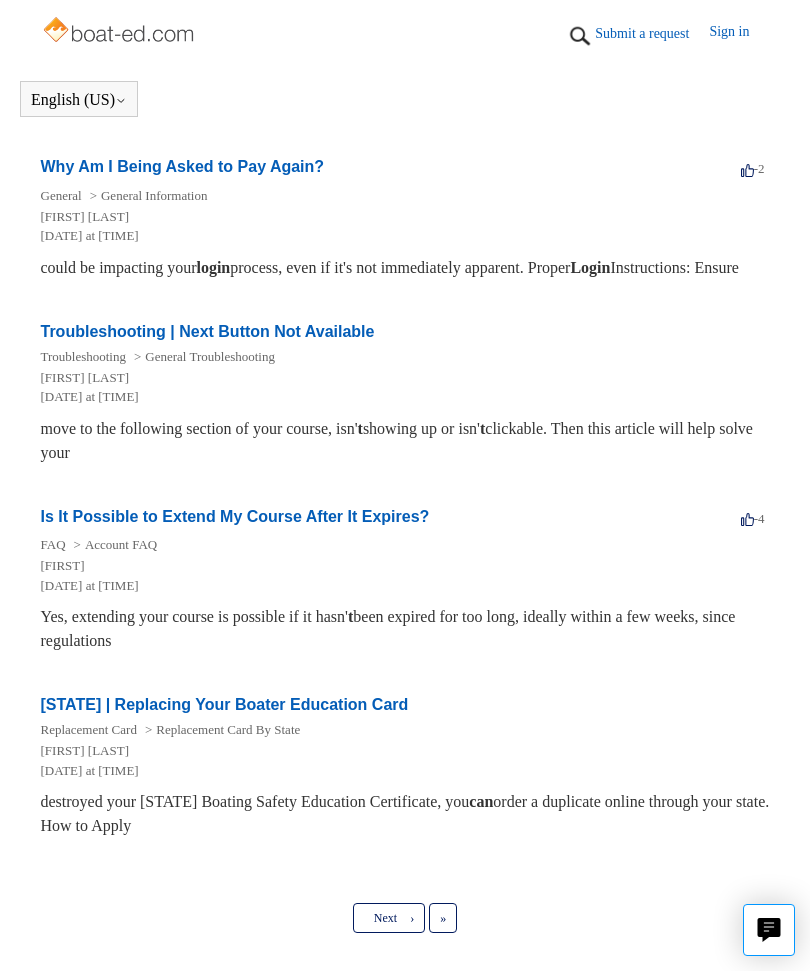 scroll, scrollTop: 1383, scrollLeft: 0, axis: vertical 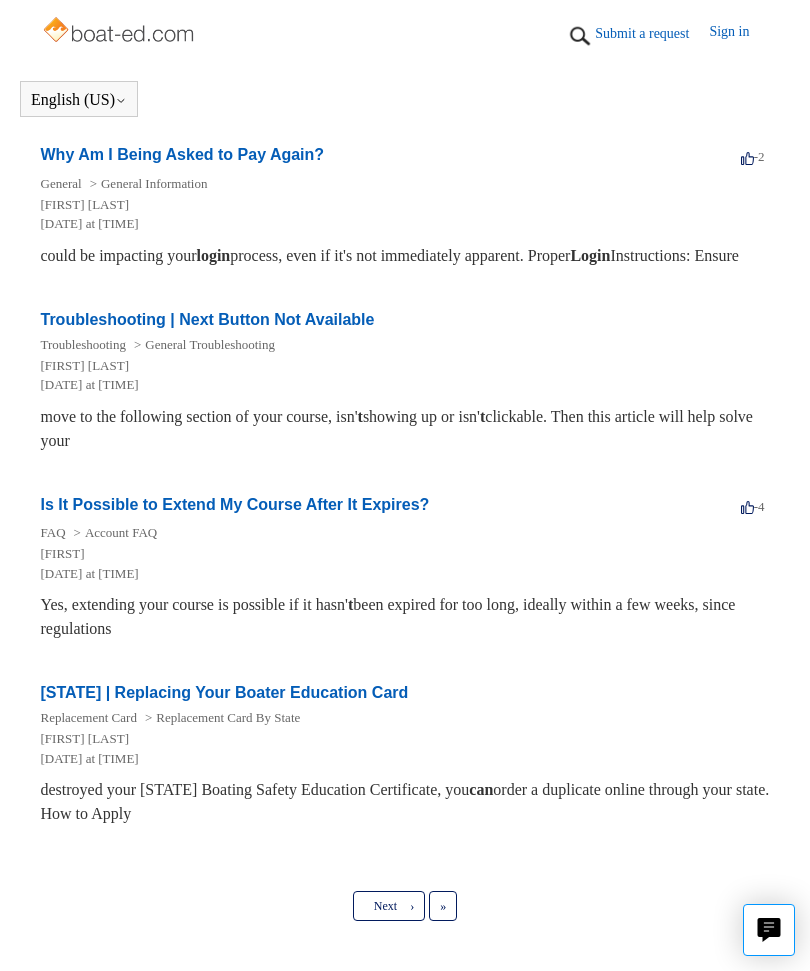 click on "»" at bounding box center [443, 906] 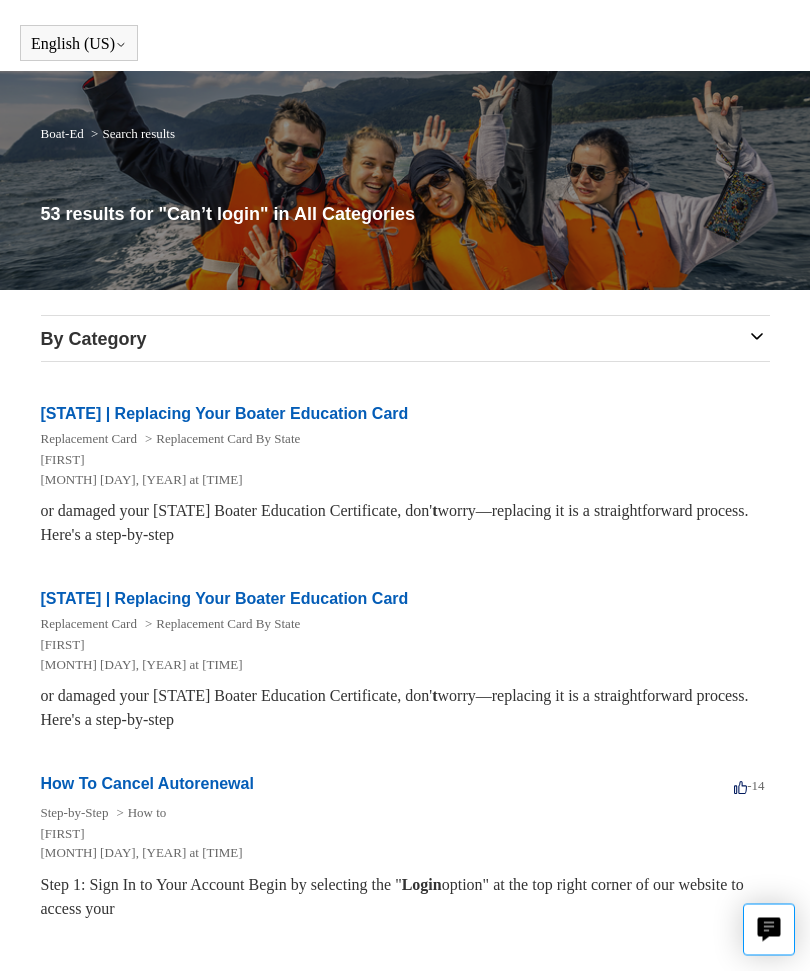 scroll, scrollTop: 134, scrollLeft: 0, axis: vertical 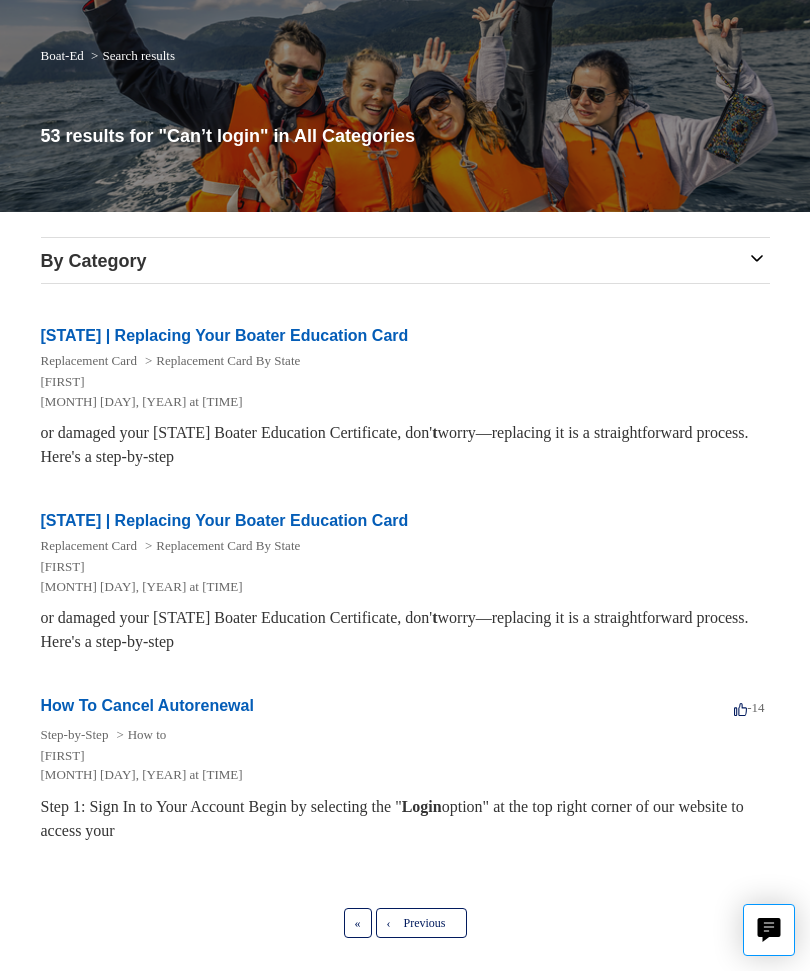 click on "Previous" at bounding box center (425, 923) 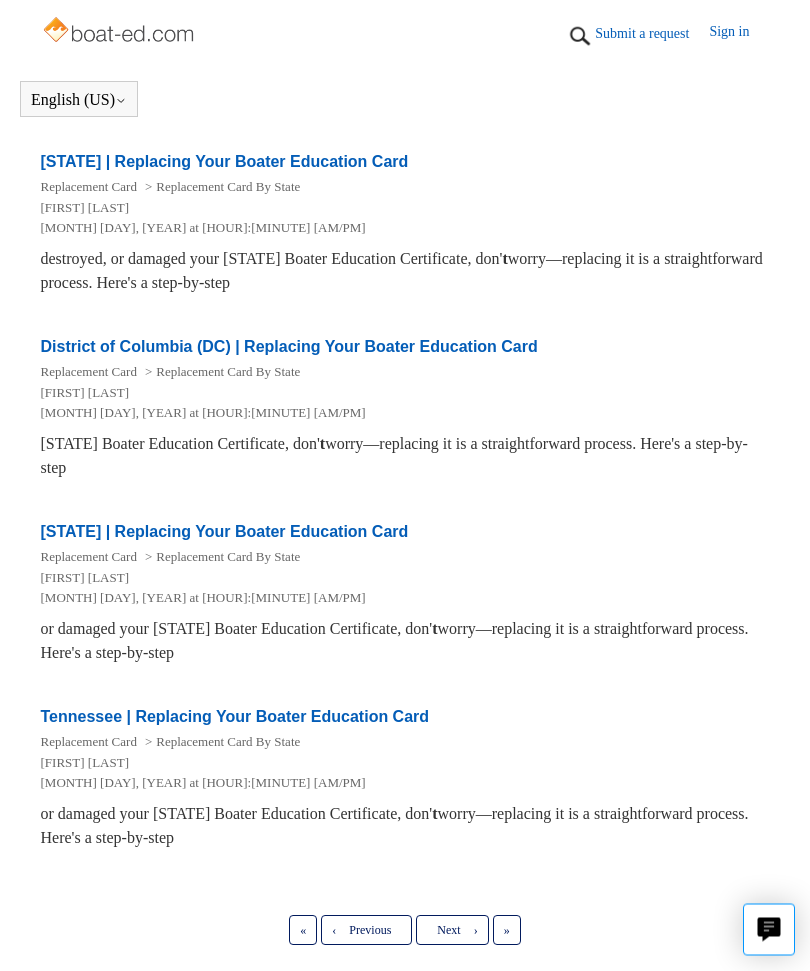 scroll, scrollTop: 1371, scrollLeft: 0, axis: vertical 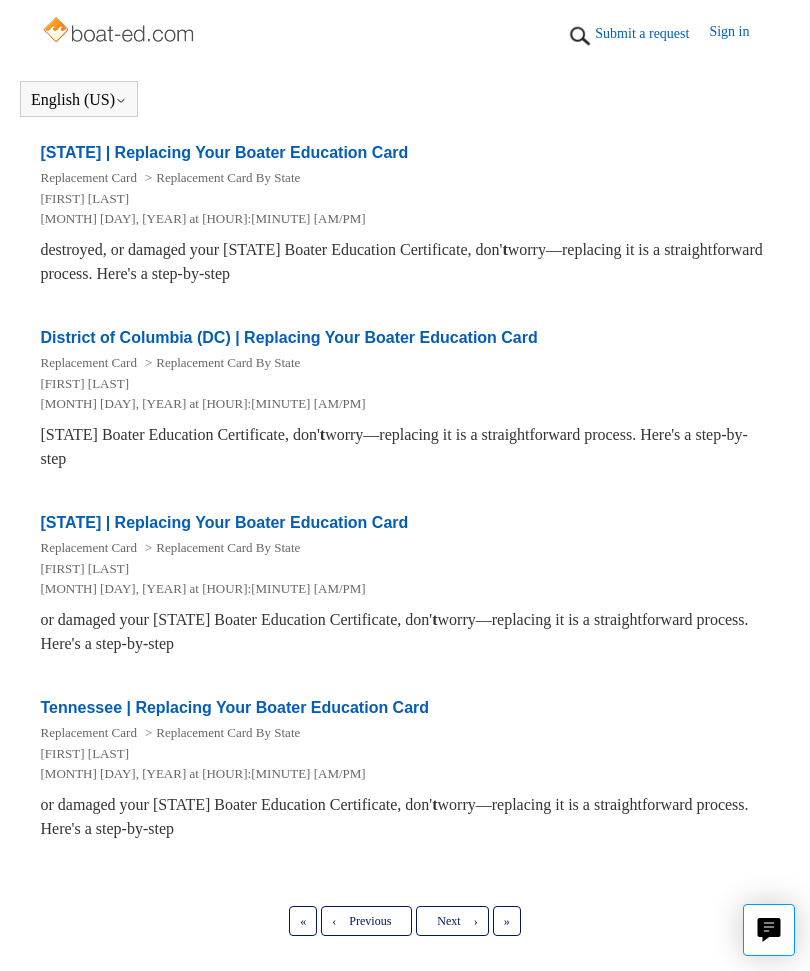 click on "Previous" at bounding box center [370, 921] 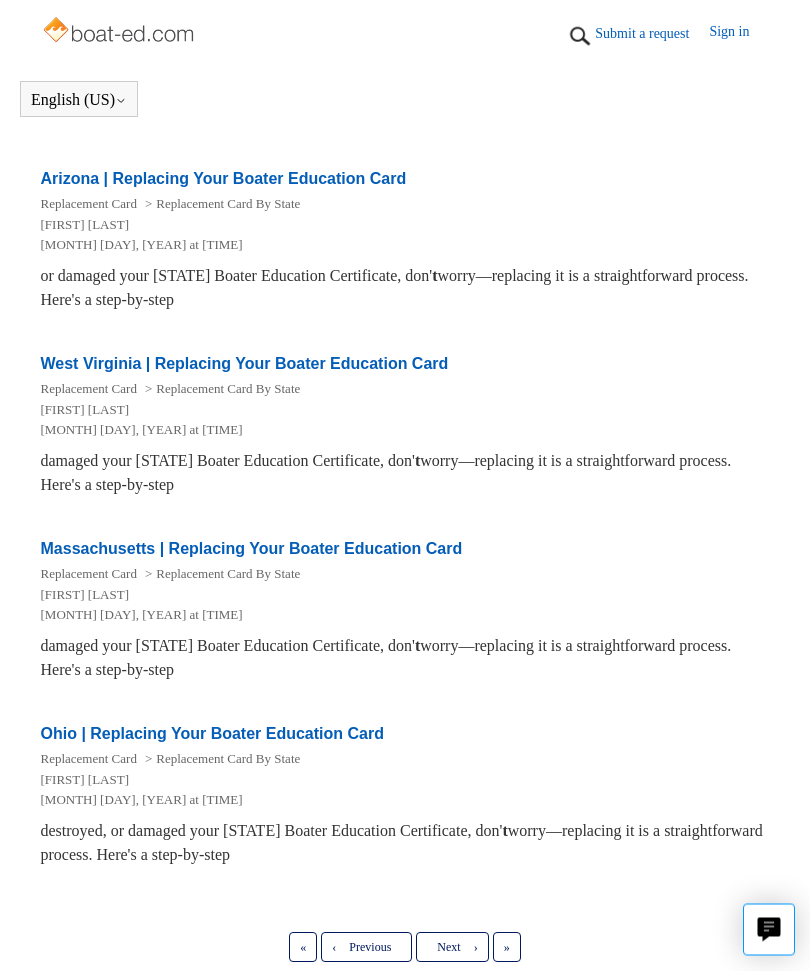 scroll, scrollTop: 1371, scrollLeft: 0, axis: vertical 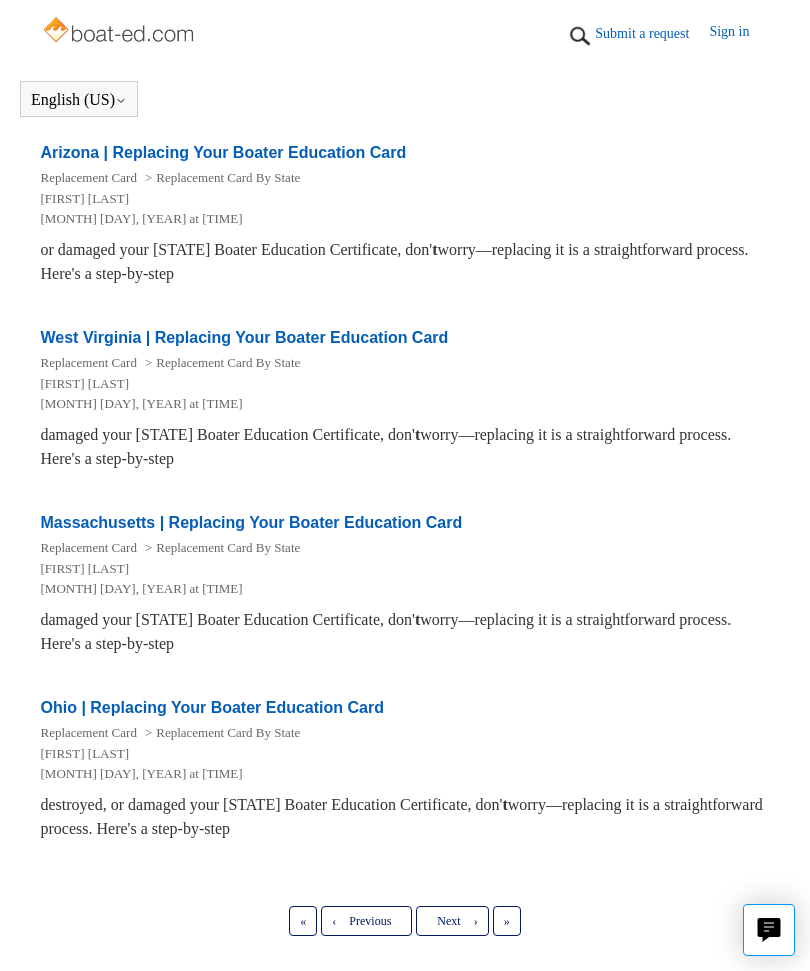 click on "«
First" at bounding box center [303, 921] 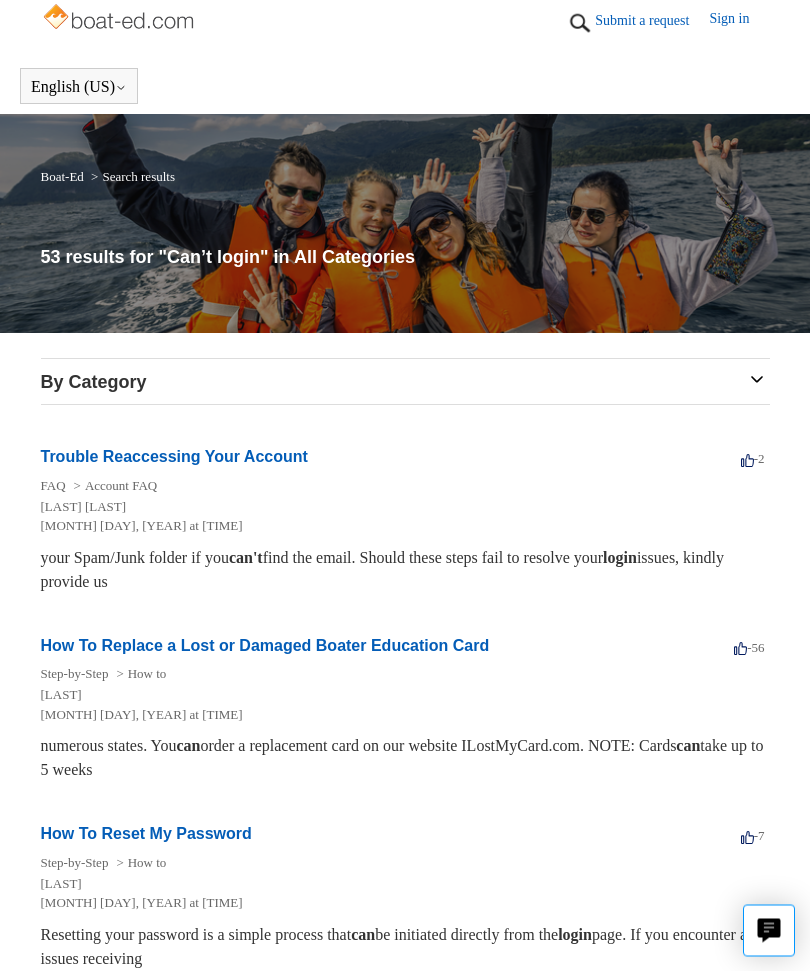 scroll, scrollTop: 0, scrollLeft: 0, axis: both 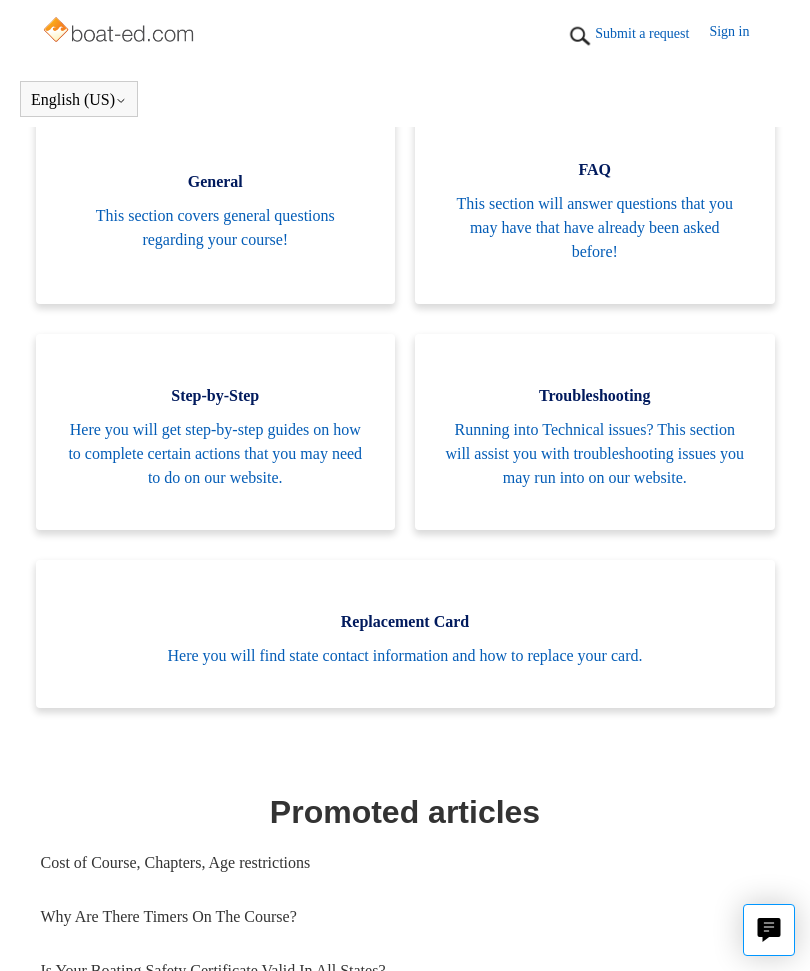 click on "Running into Technical issues? This section will assist you with troubleshooting issues you may run into on our website." at bounding box center [595, 454] 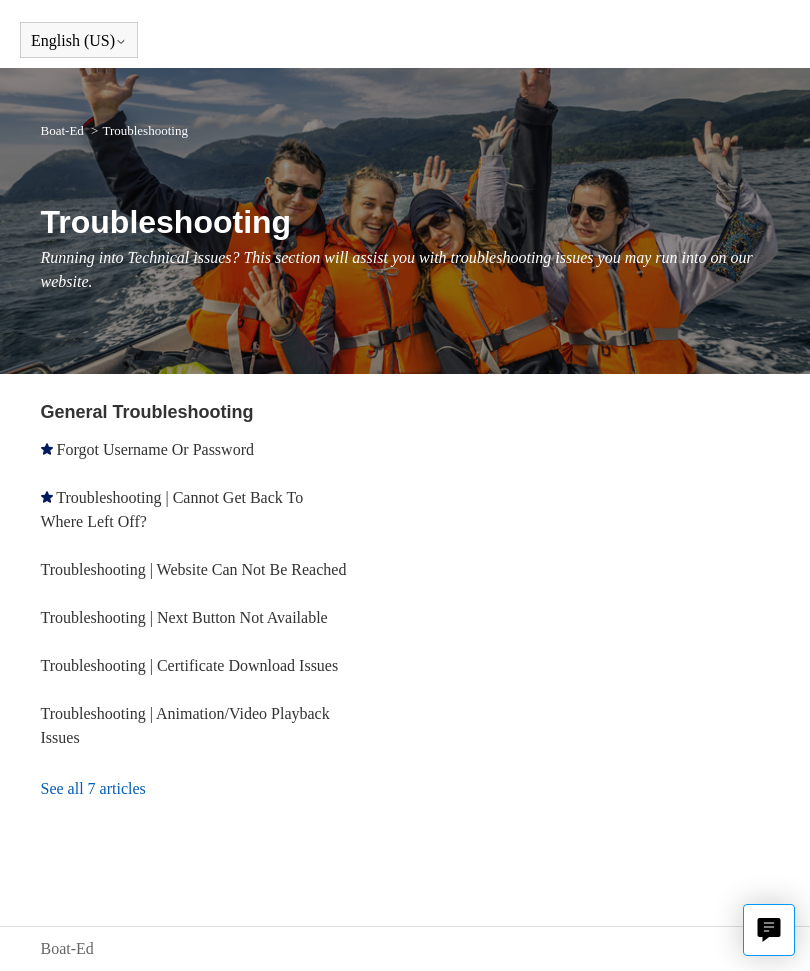 scroll, scrollTop: 61, scrollLeft: 0, axis: vertical 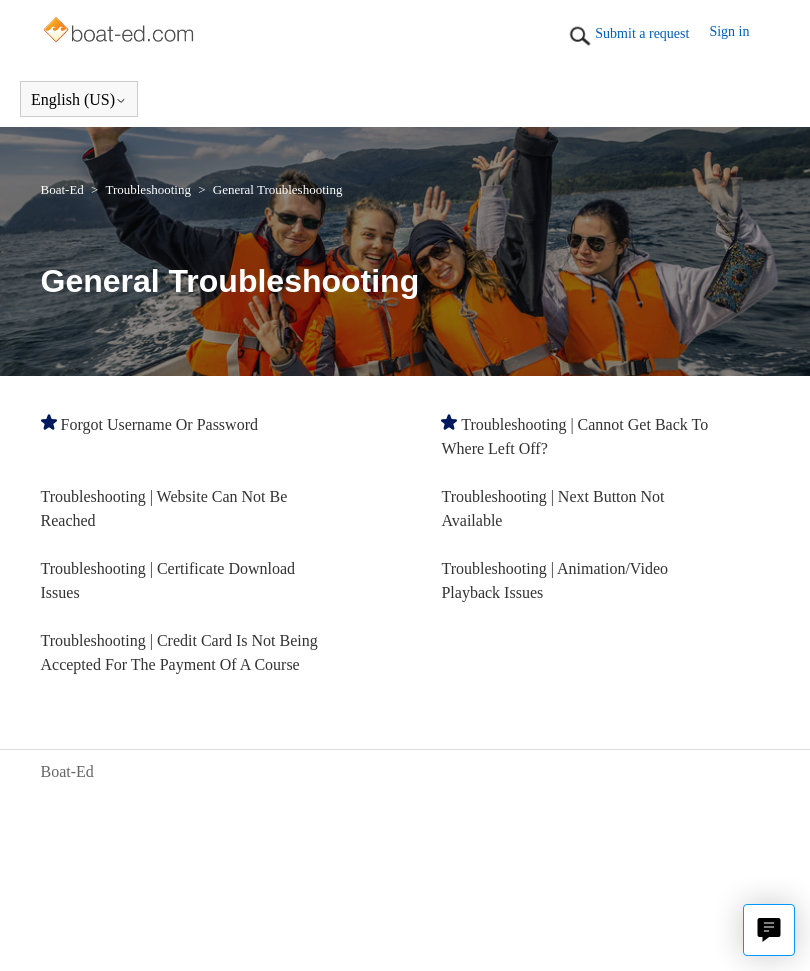 click on "Submit a request" at bounding box center (652, 33) 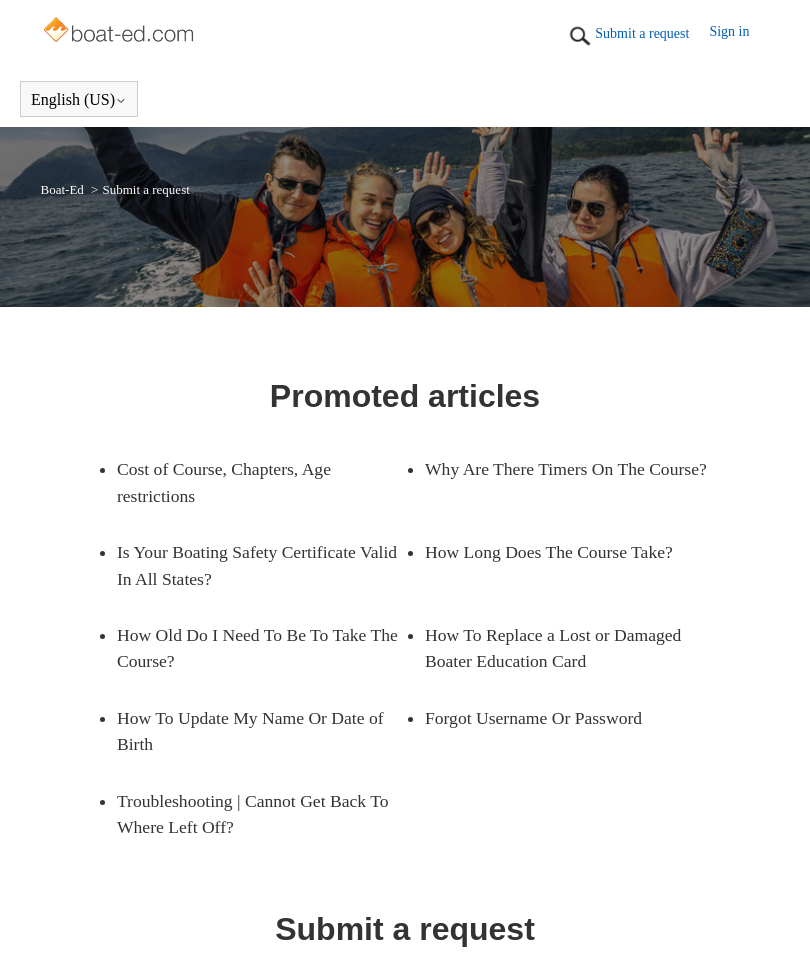 scroll, scrollTop: 0, scrollLeft: 0, axis: both 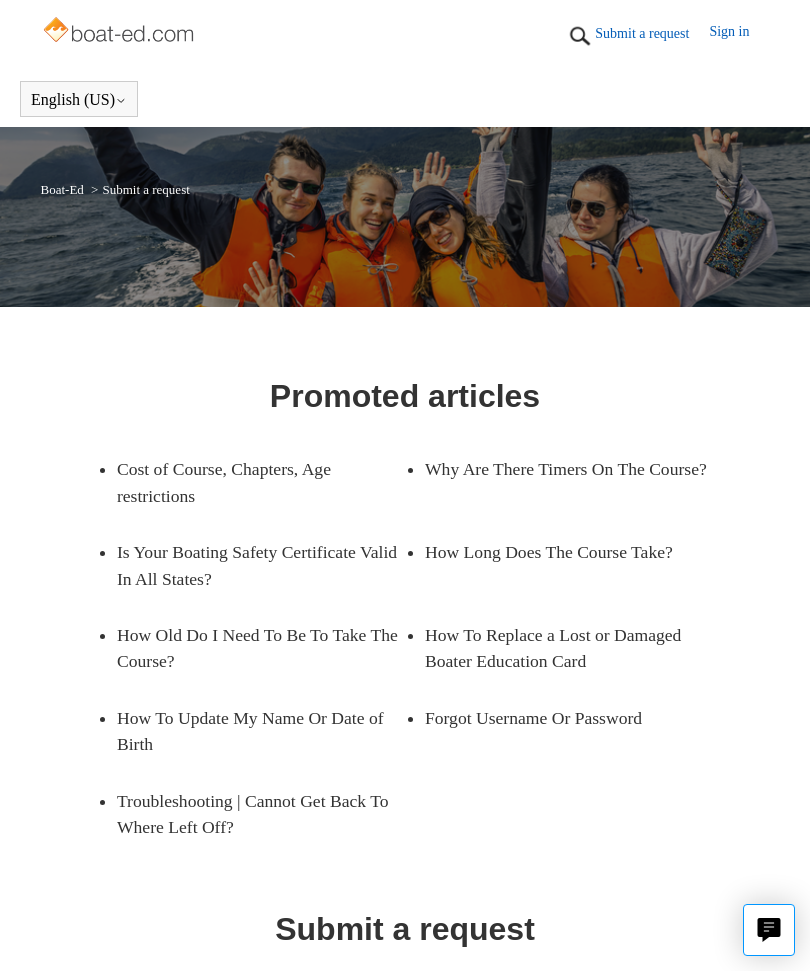 click on "Submit a request" at bounding box center (652, 33) 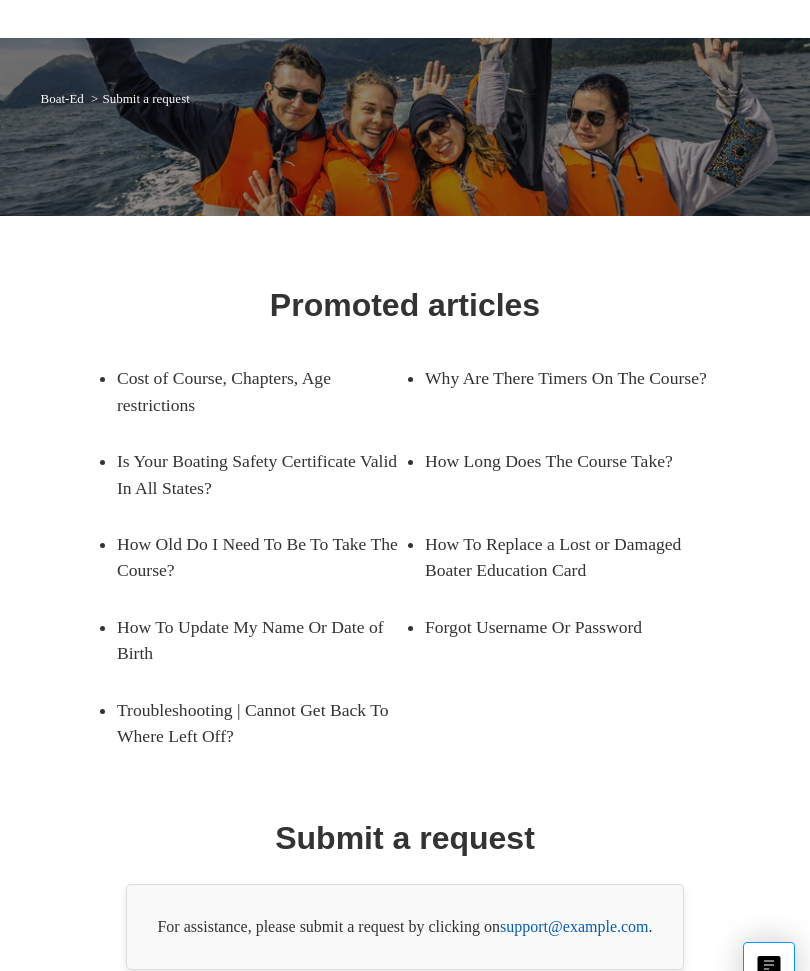 scroll, scrollTop: 0, scrollLeft: 0, axis: both 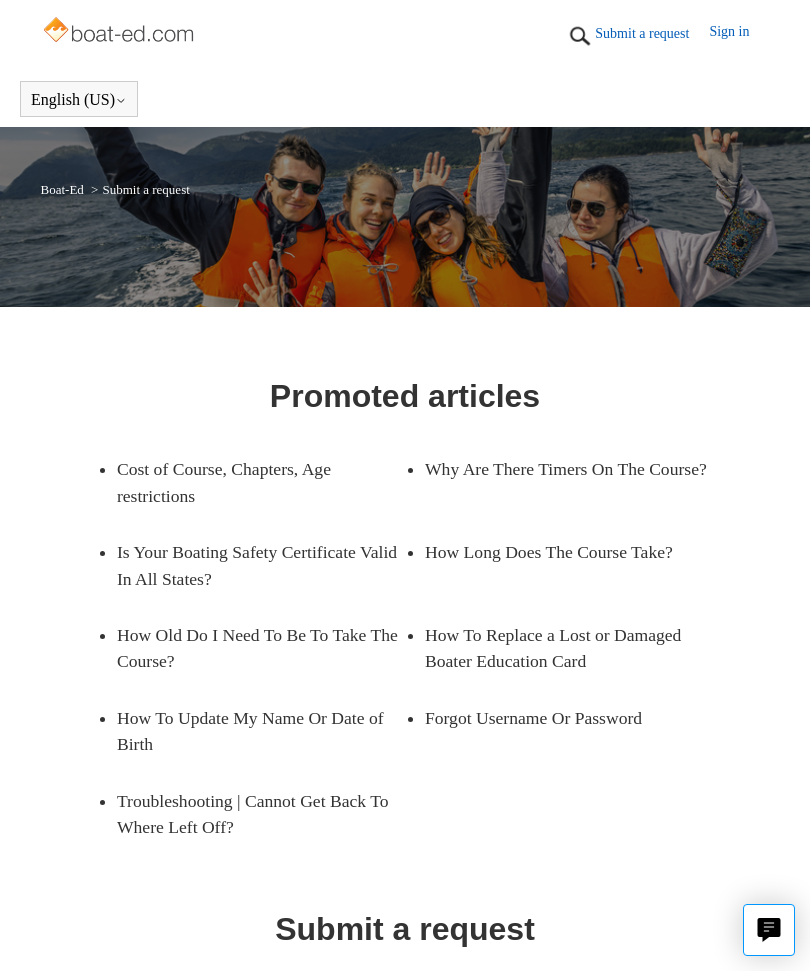 click on "Submit a request" at bounding box center (652, 33) 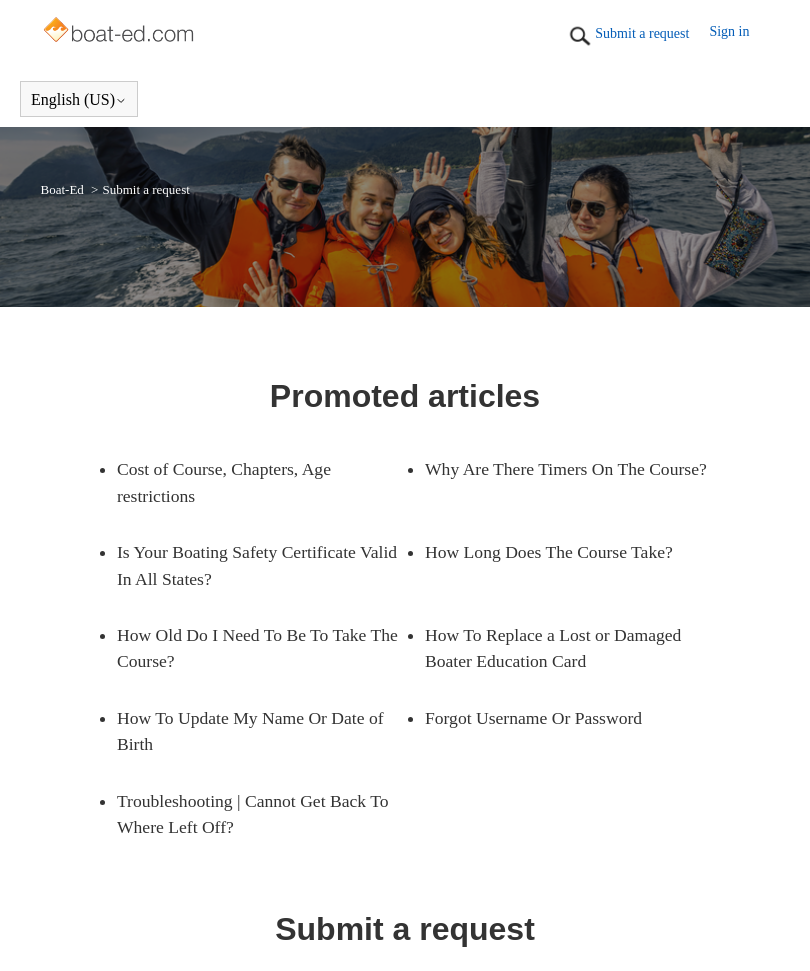 scroll, scrollTop: 0, scrollLeft: 0, axis: both 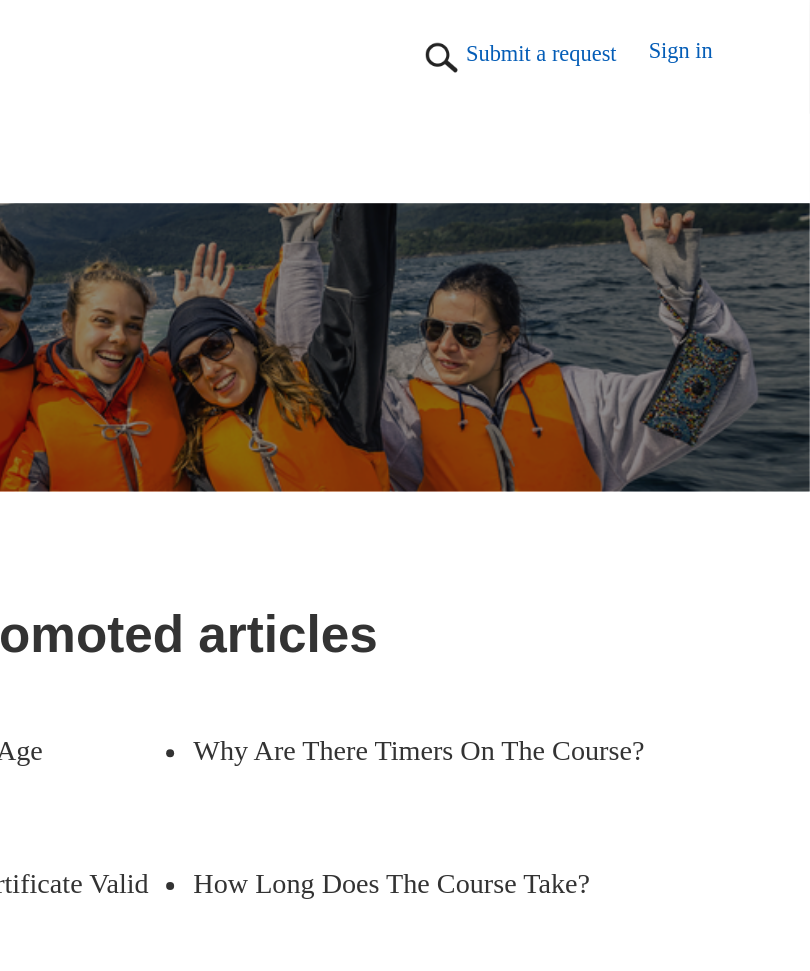 click on "Submit a request" at bounding box center [652, 33] 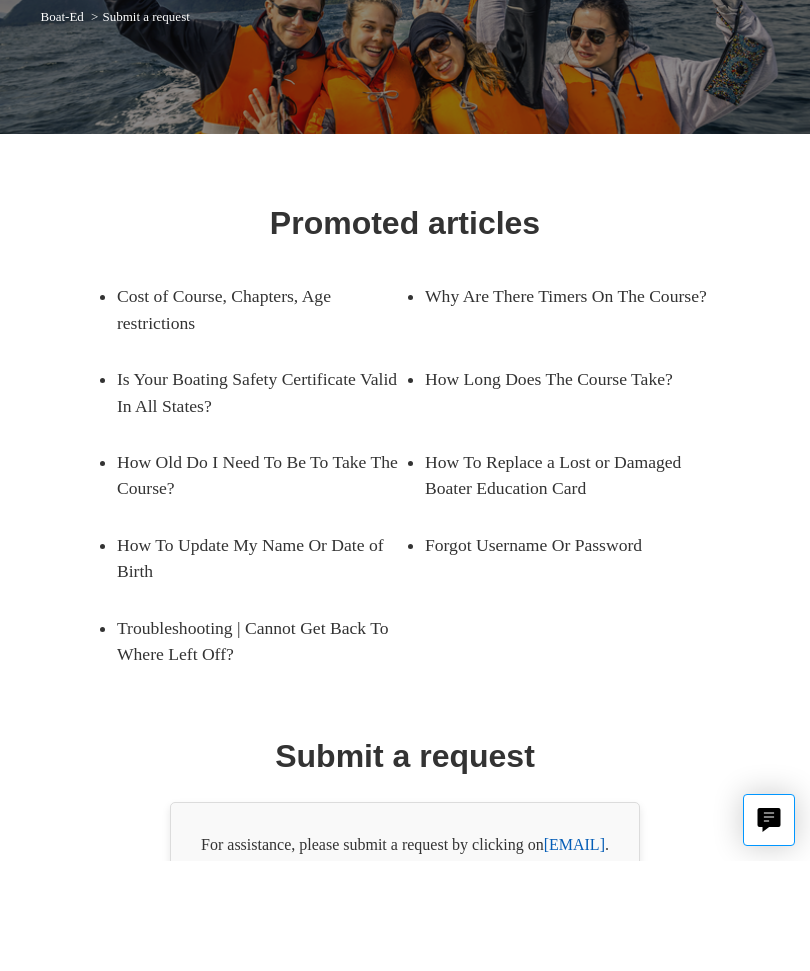 scroll, scrollTop: 131, scrollLeft: 0, axis: vertical 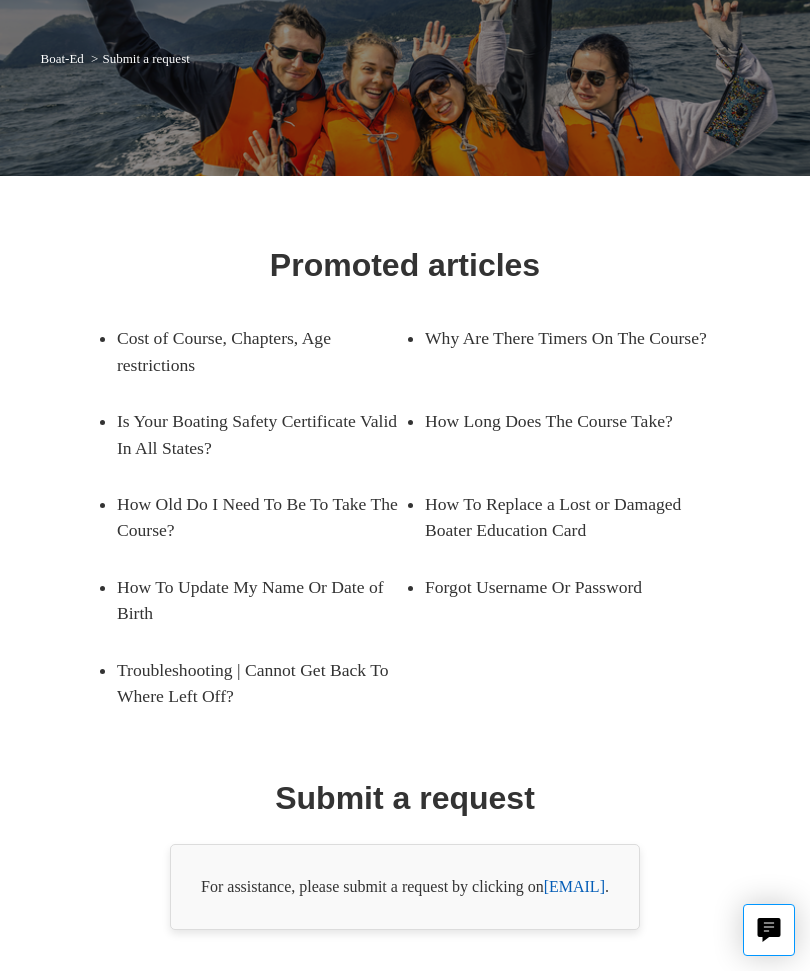click on "support@boat-ed.com" at bounding box center [574, 886] 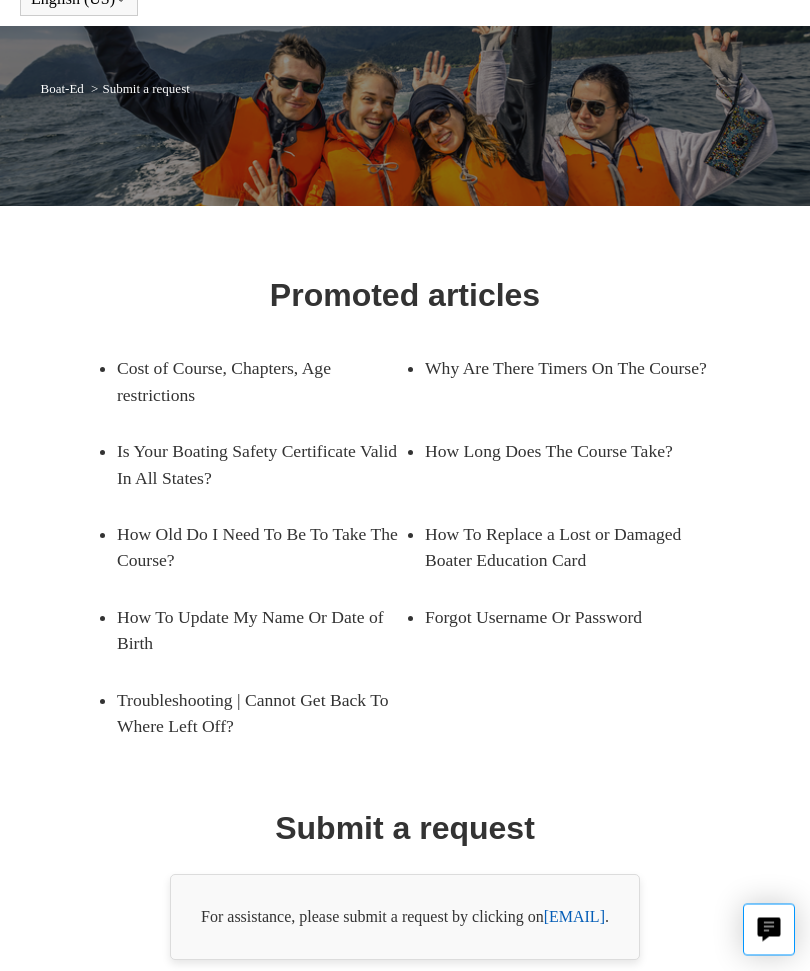 scroll, scrollTop: 0, scrollLeft: 0, axis: both 